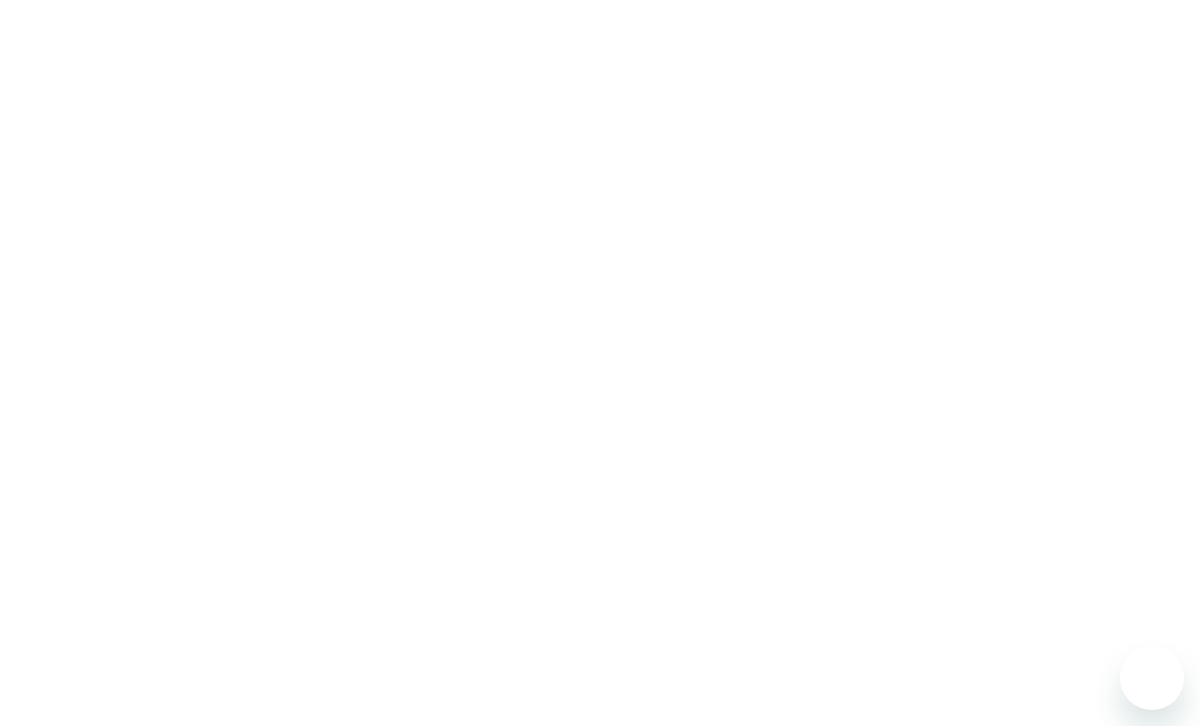 scroll, scrollTop: 0, scrollLeft: 0, axis: both 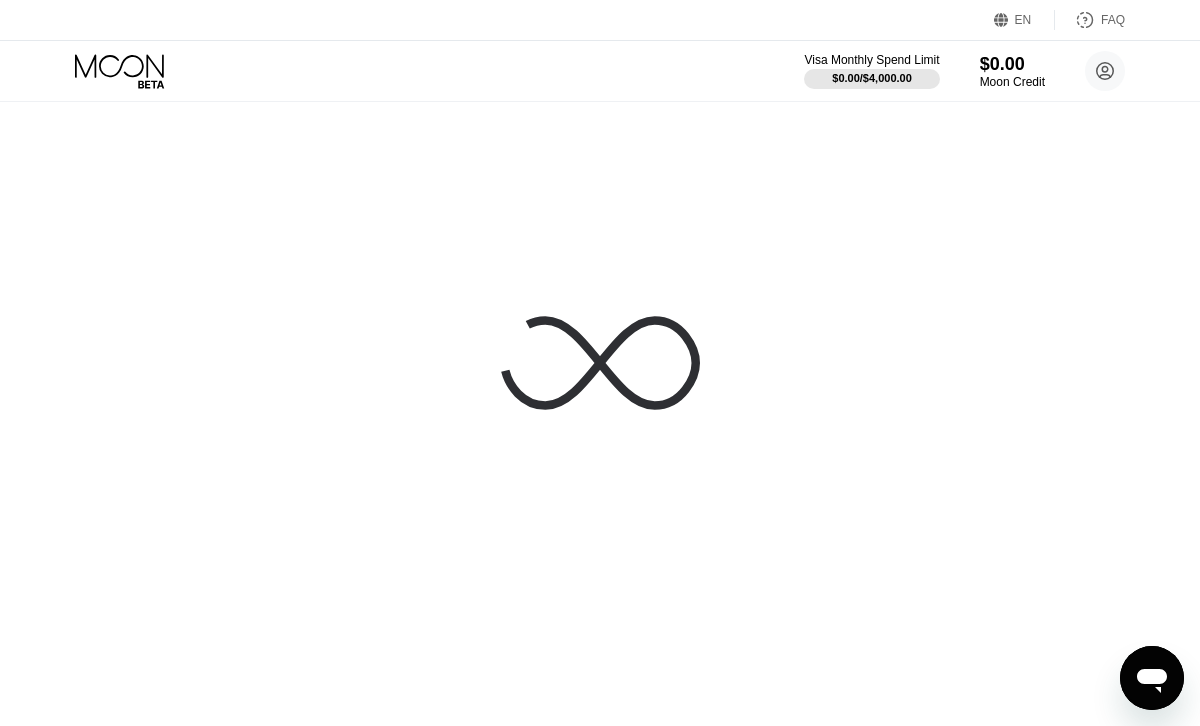click on "Visa Monthly Spend Limit $0.00 / $4,000.00 $0.00 Moon Credit Hayden Cruz haydencruz54@gmail.com  Home Settings Support Careers About Us Log out Privacy policy Terms" at bounding box center [600, 71] 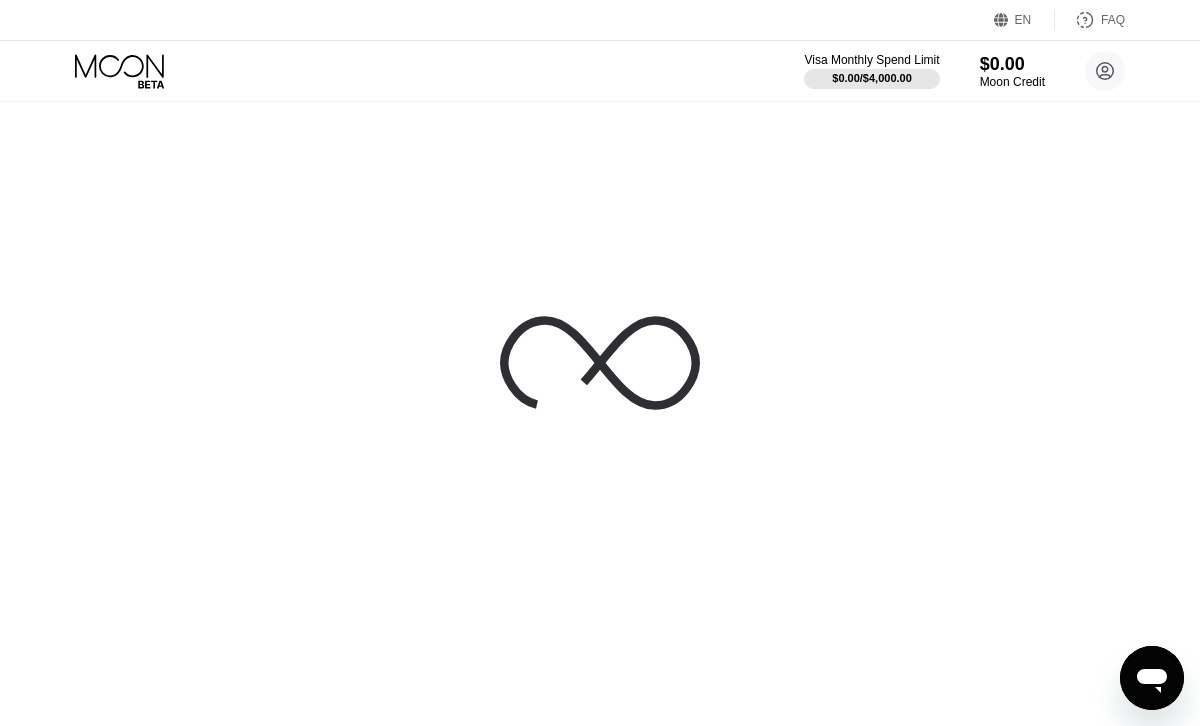 click on "Visa Monthly Spend Limit $0.00 / $4,000.00 $0.00 Moon Credit Hayden Cruz haydencruz54@gmail.com  Home Settings Support Careers About Us Log out Privacy policy Terms" at bounding box center [600, 71] 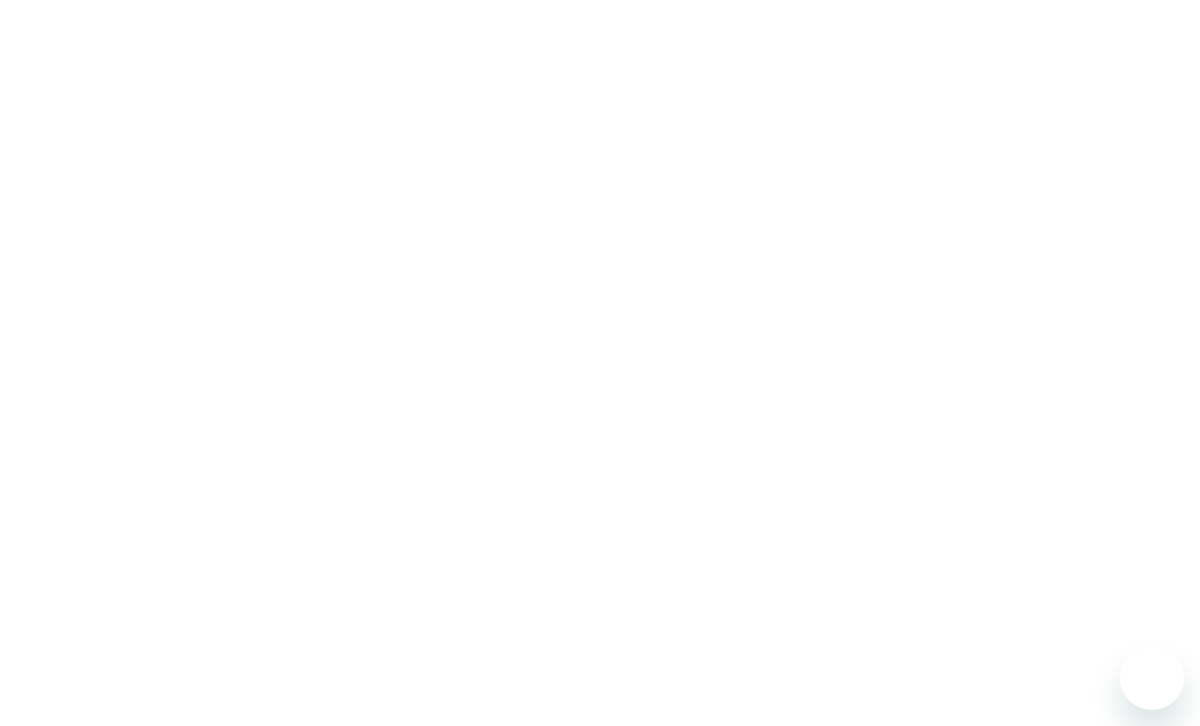 scroll, scrollTop: 0, scrollLeft: 0, axis: both 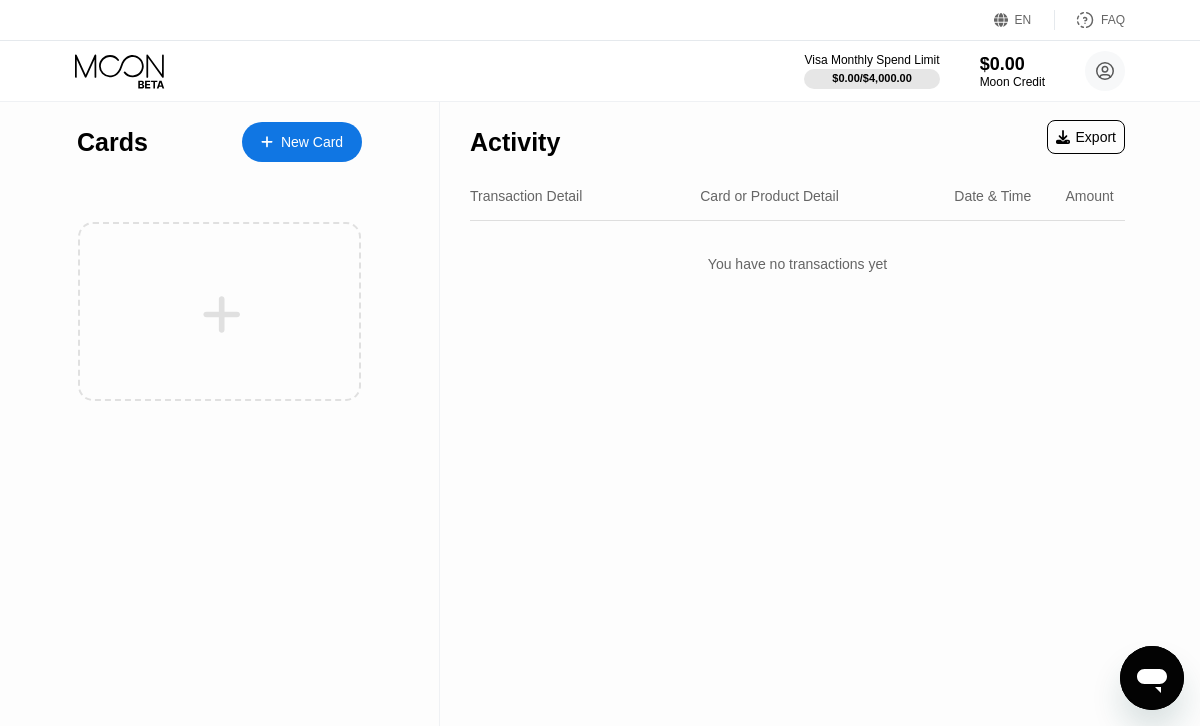 click on "New Card" at bounding box center [302, 142] 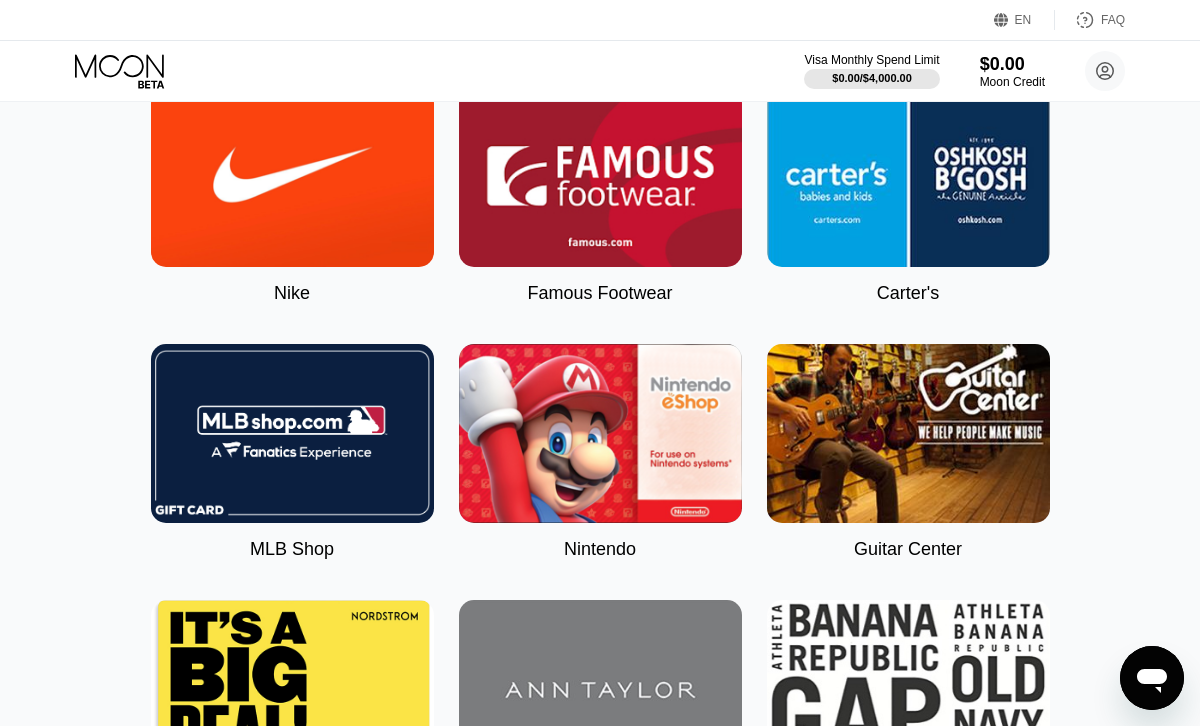 scroll, scrollTop: 237, scrollLeft: 0, axis: vertical 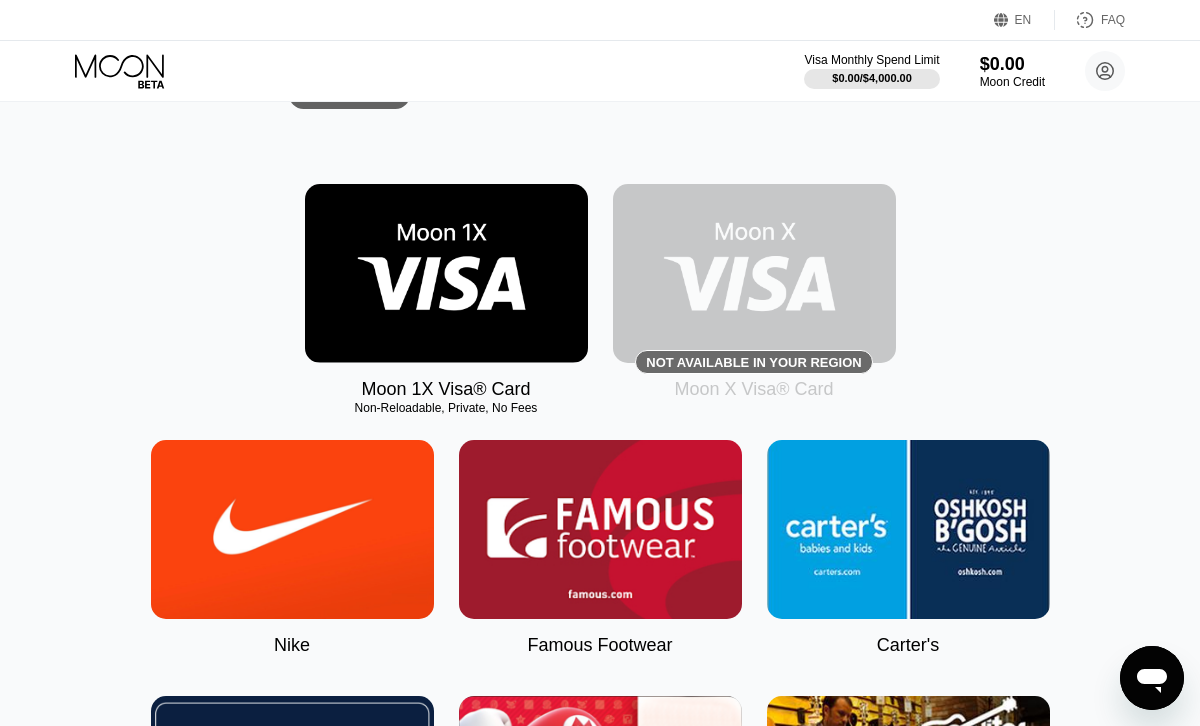 click at bounding box center [446, 273] 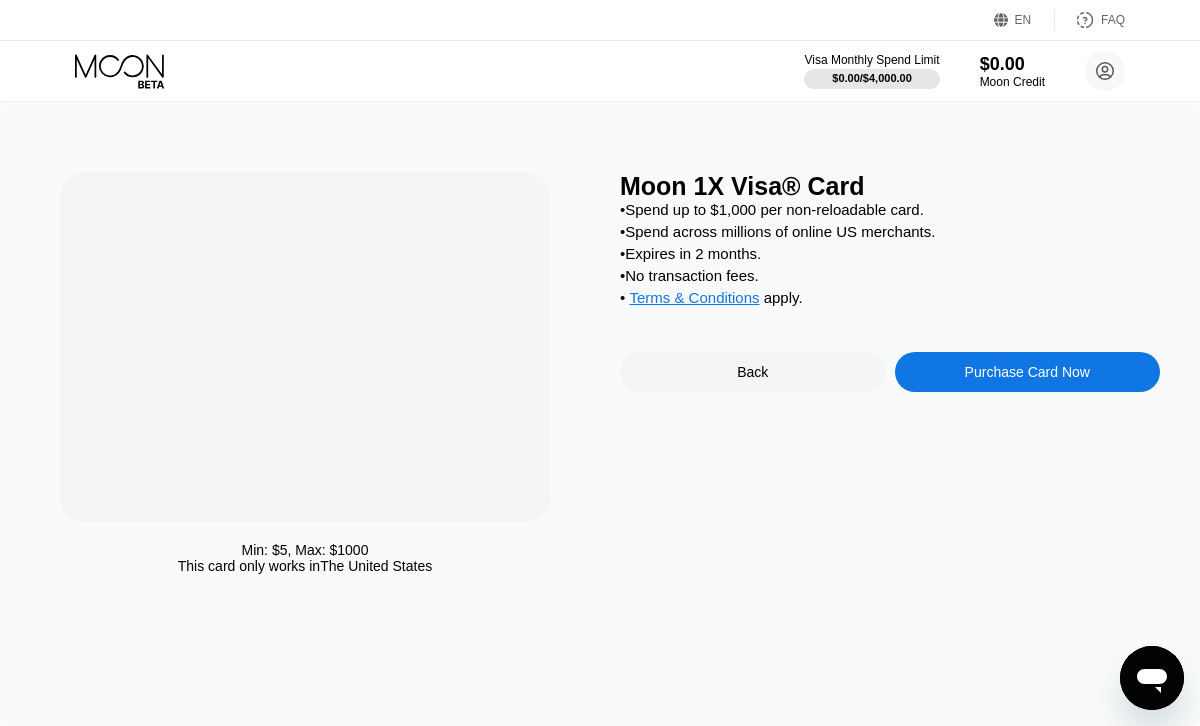 scroll, scrollTop: 0, scrollLeft: 0, axis: both 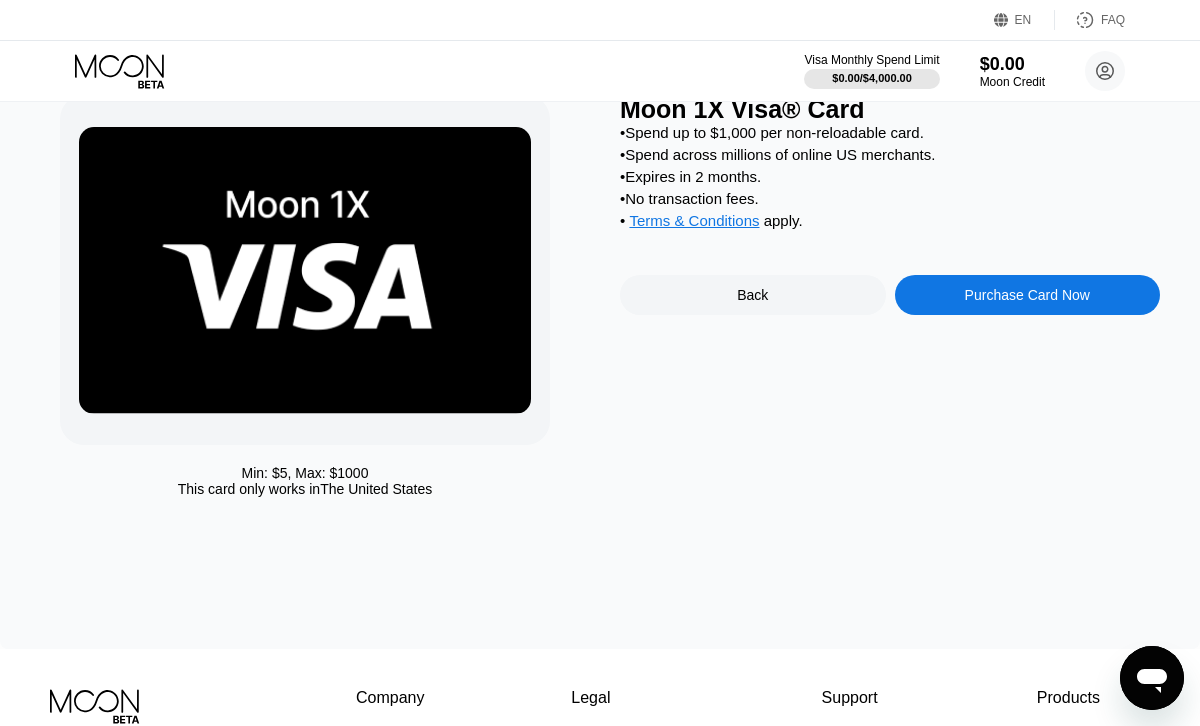click on "Purchase Card Now" at bounding box center (1028, 295) 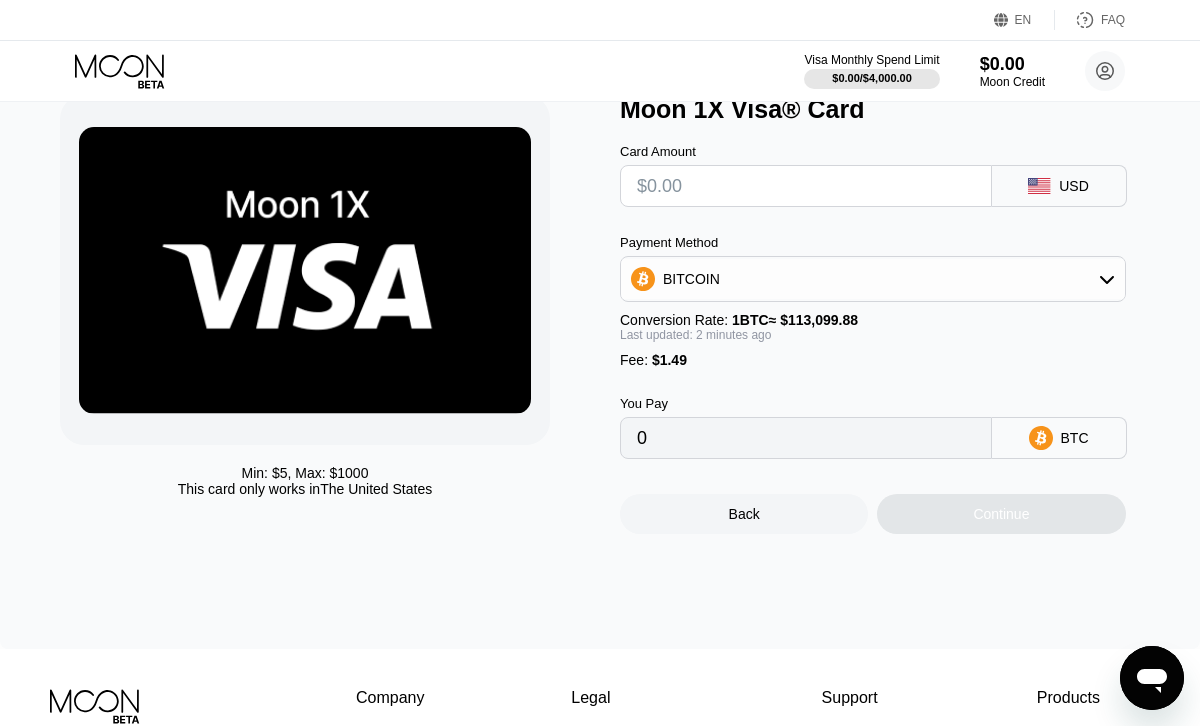 click on "BITCOIN" at bounding box center (873, 279) 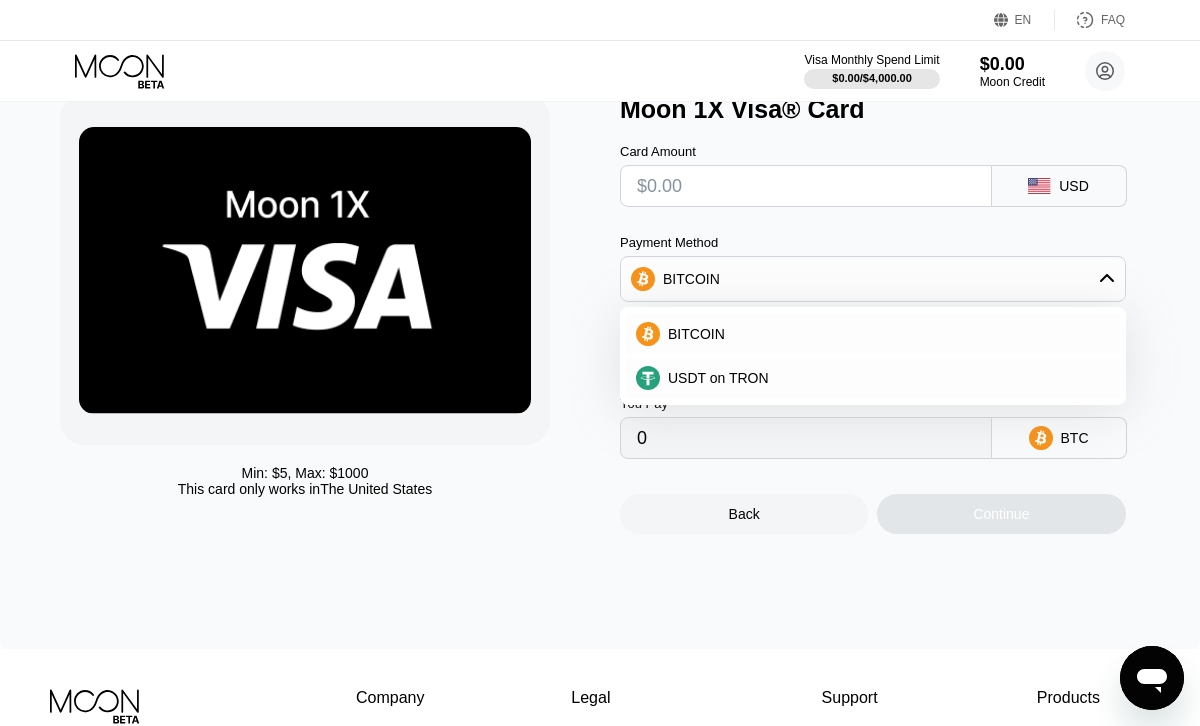 click on "USDT on TRON" at bounding box center (885, 378) 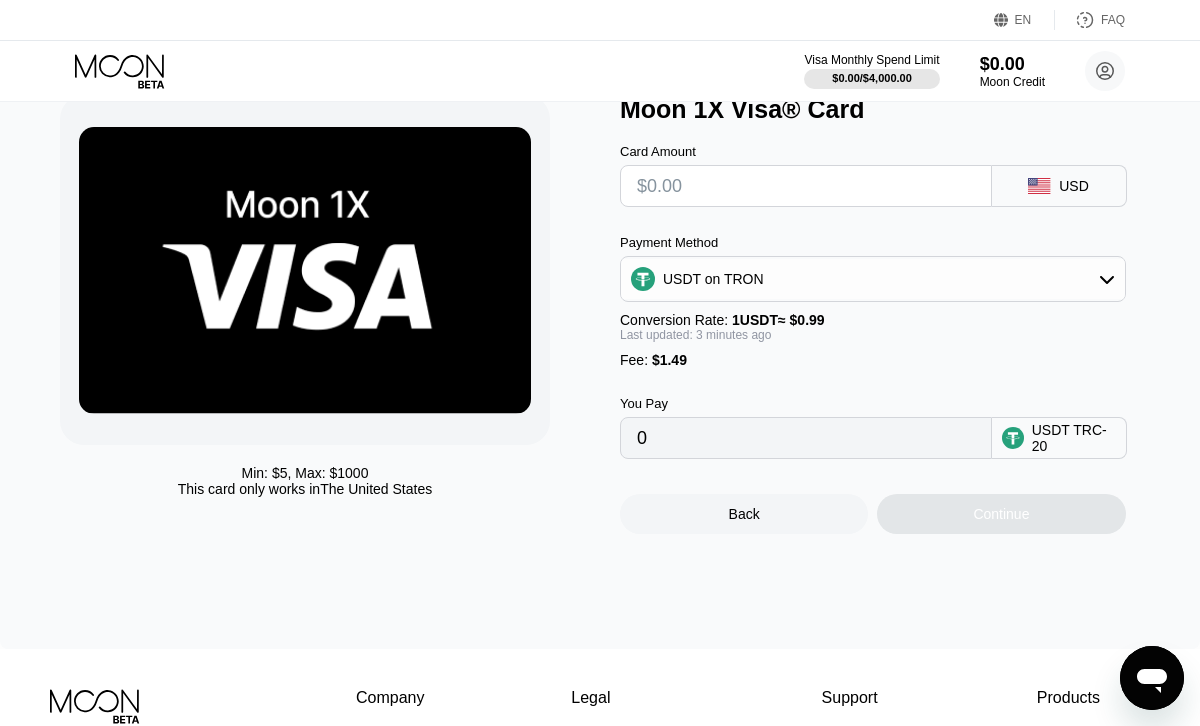 type on "0.00" 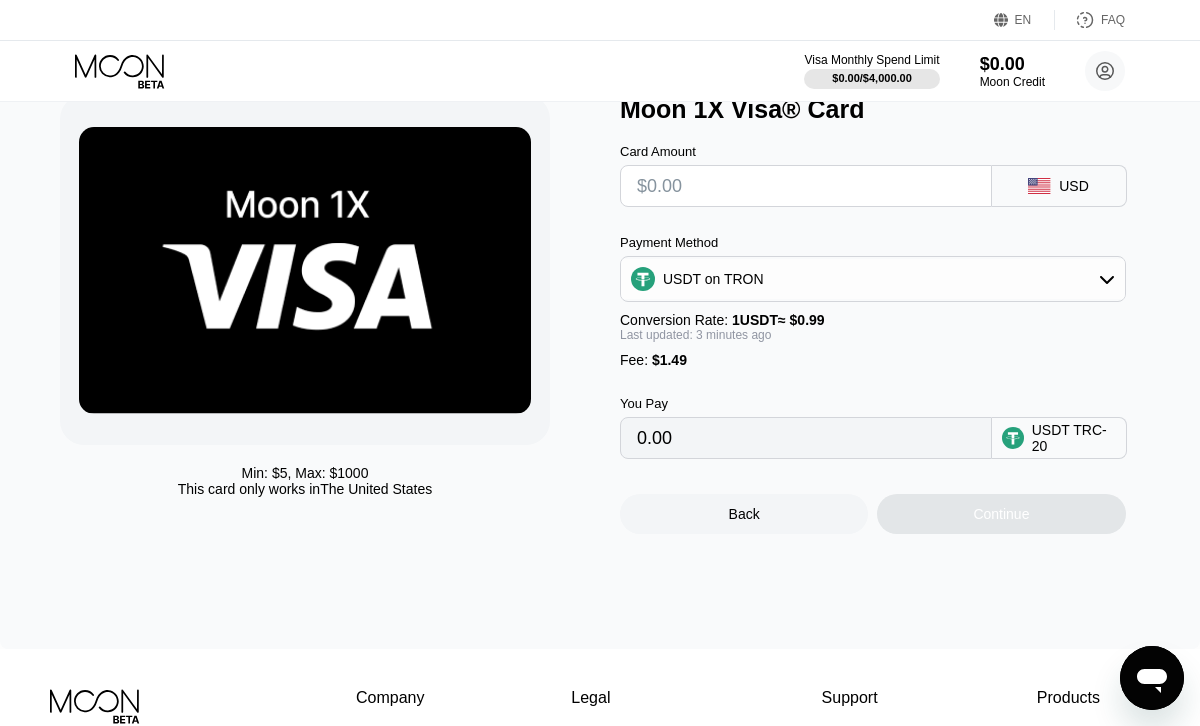 scroll, scrollTop: 187, scrollLeft: 0, axis: vertical 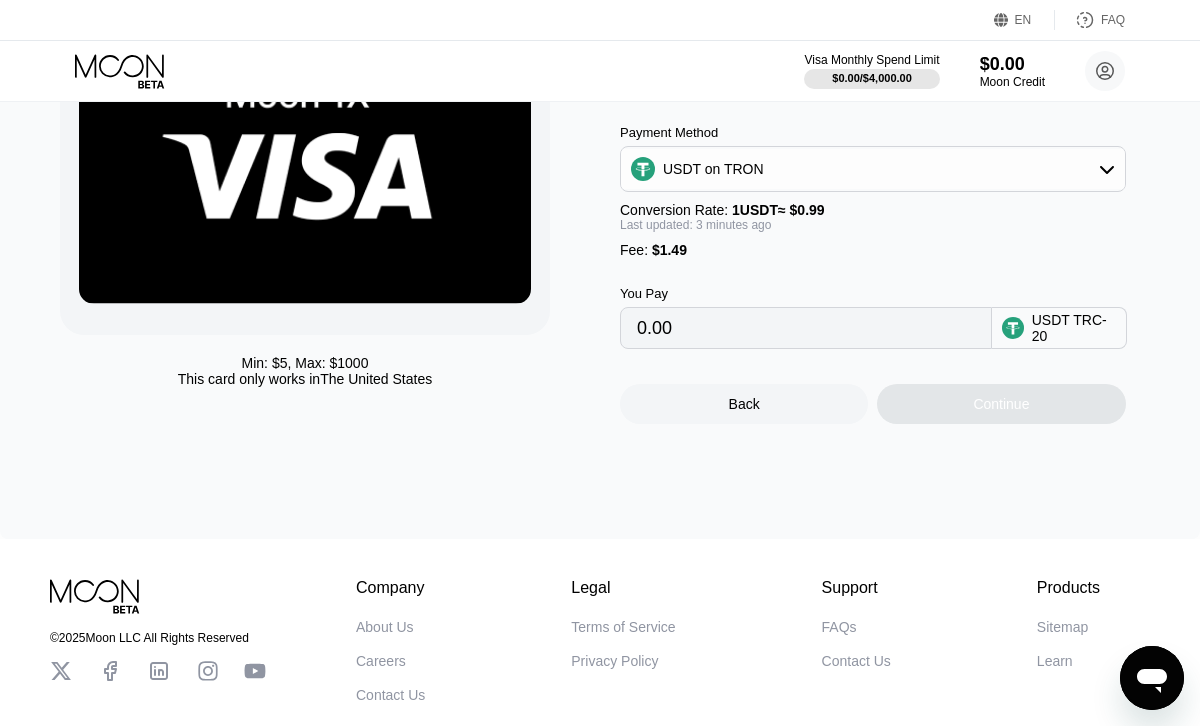 click on "0.00" at bounding box center (806, 328) 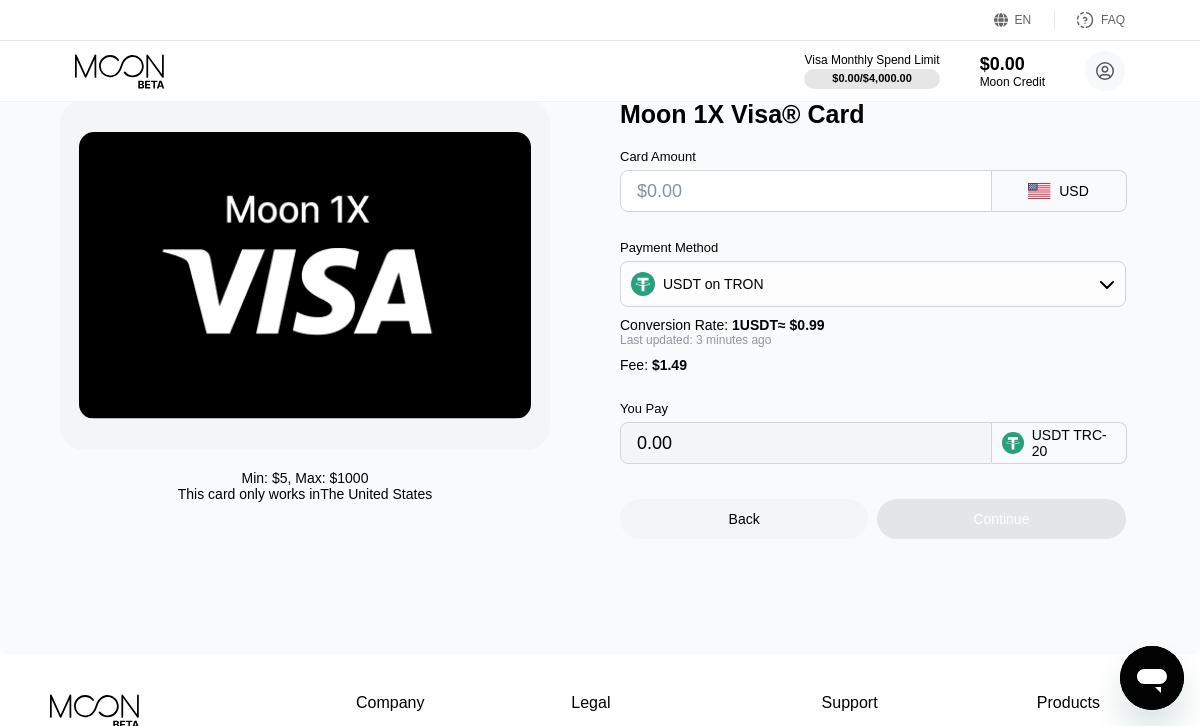 click on "0.00" at bounding box center (806, 443) 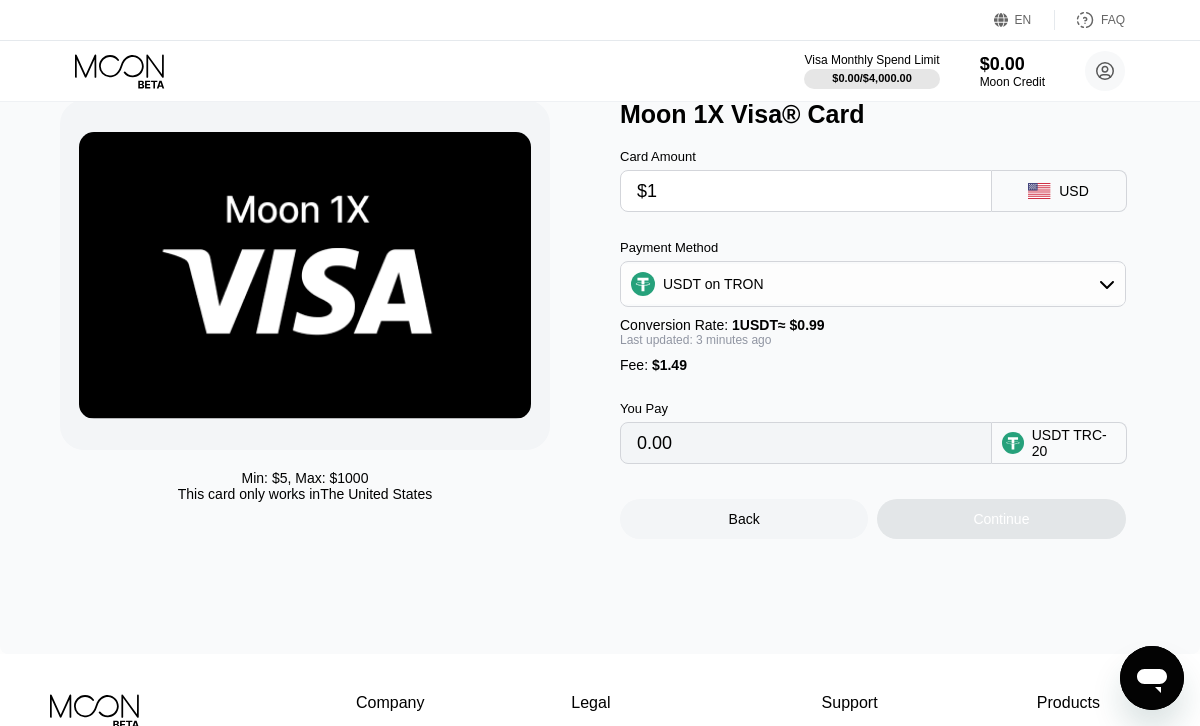 type on "$12" 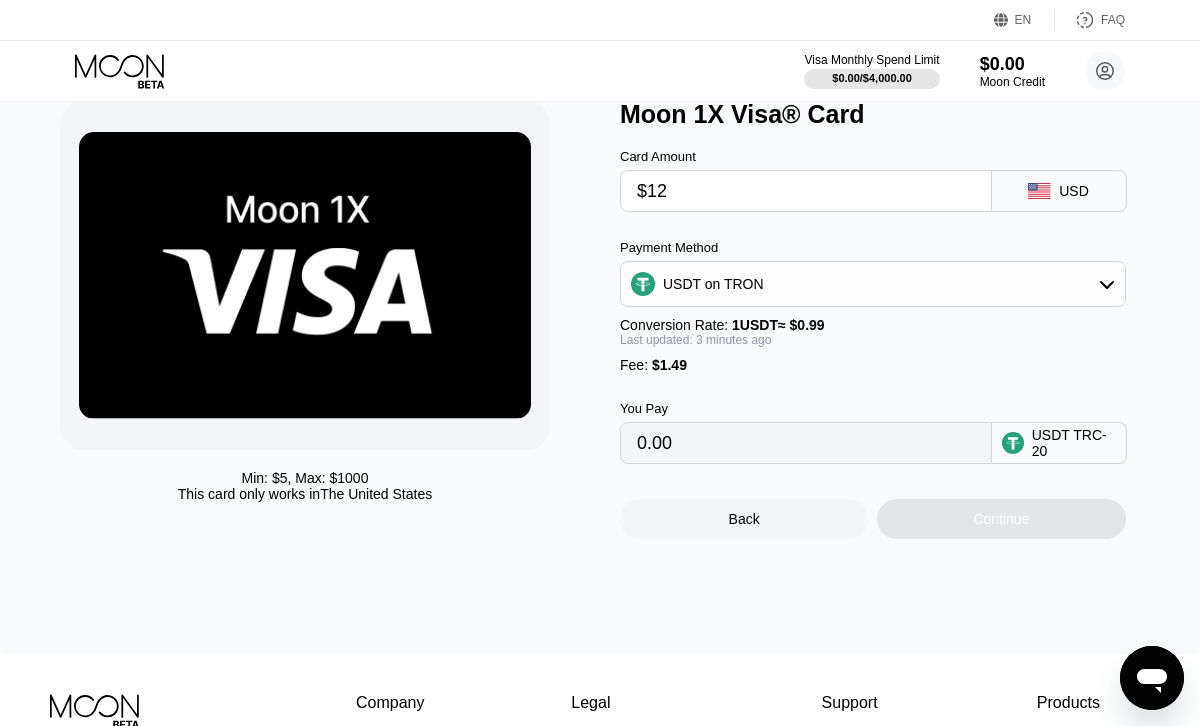 click on "$12" at bounding box center [806, 191] 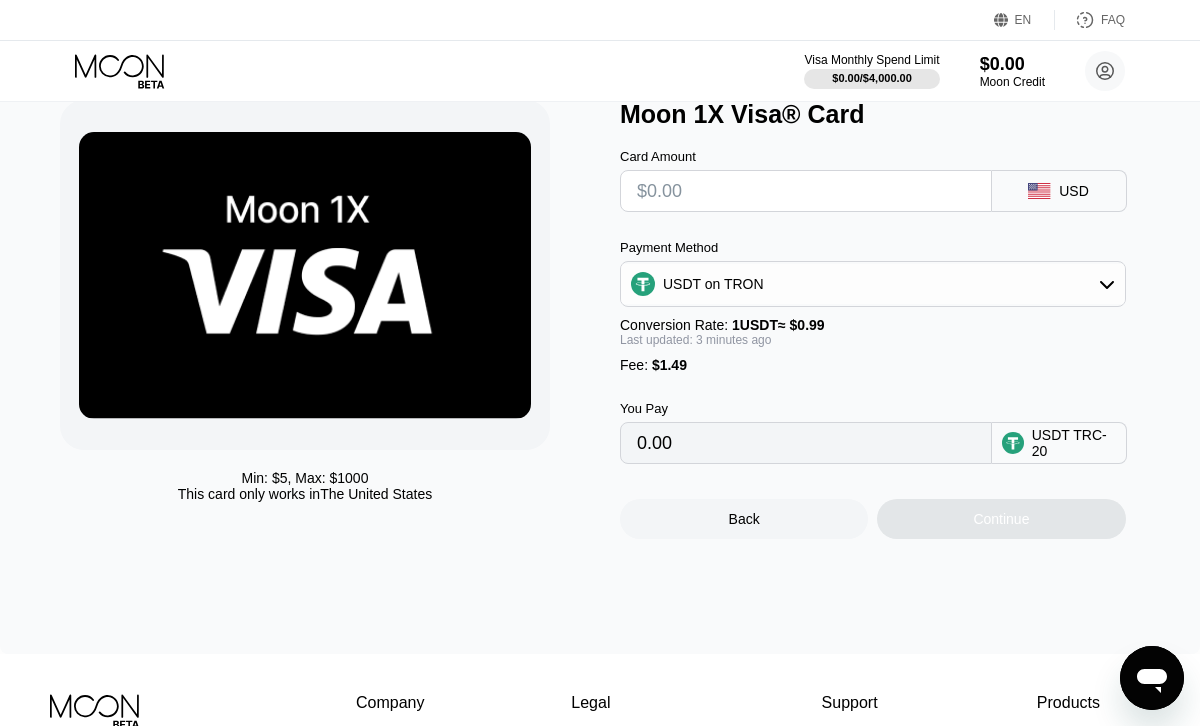 click at bounding box center (806, 191) 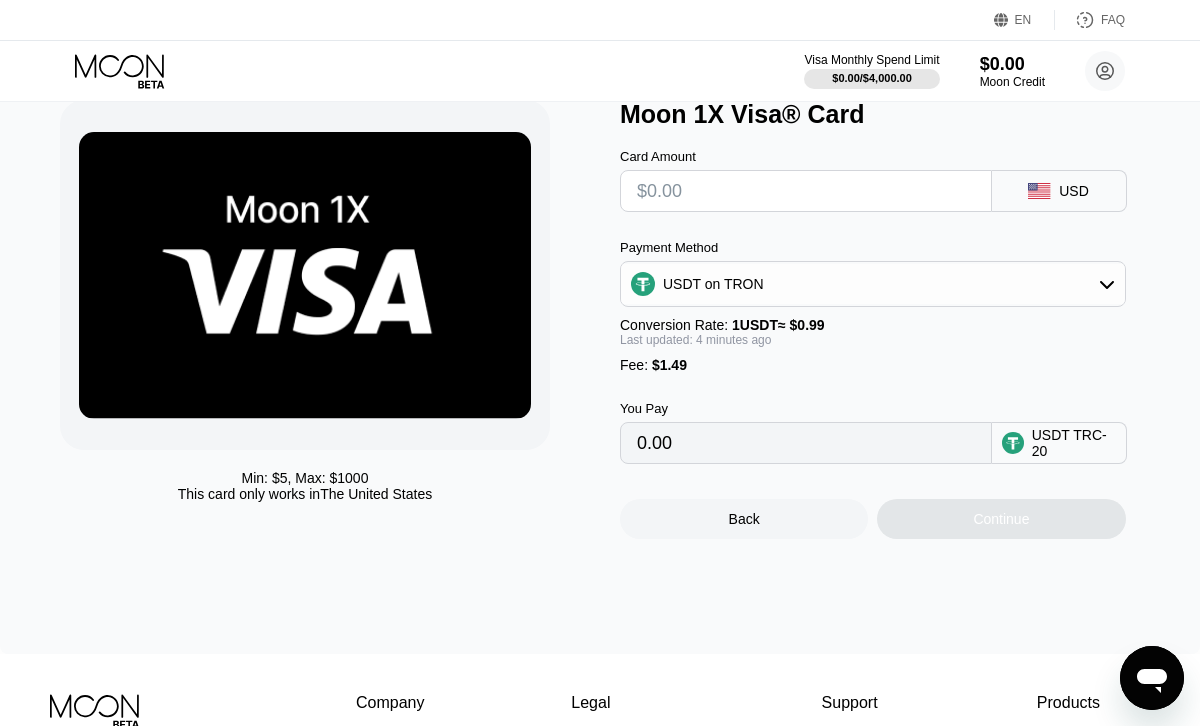 click at bounding box center (806, 191) 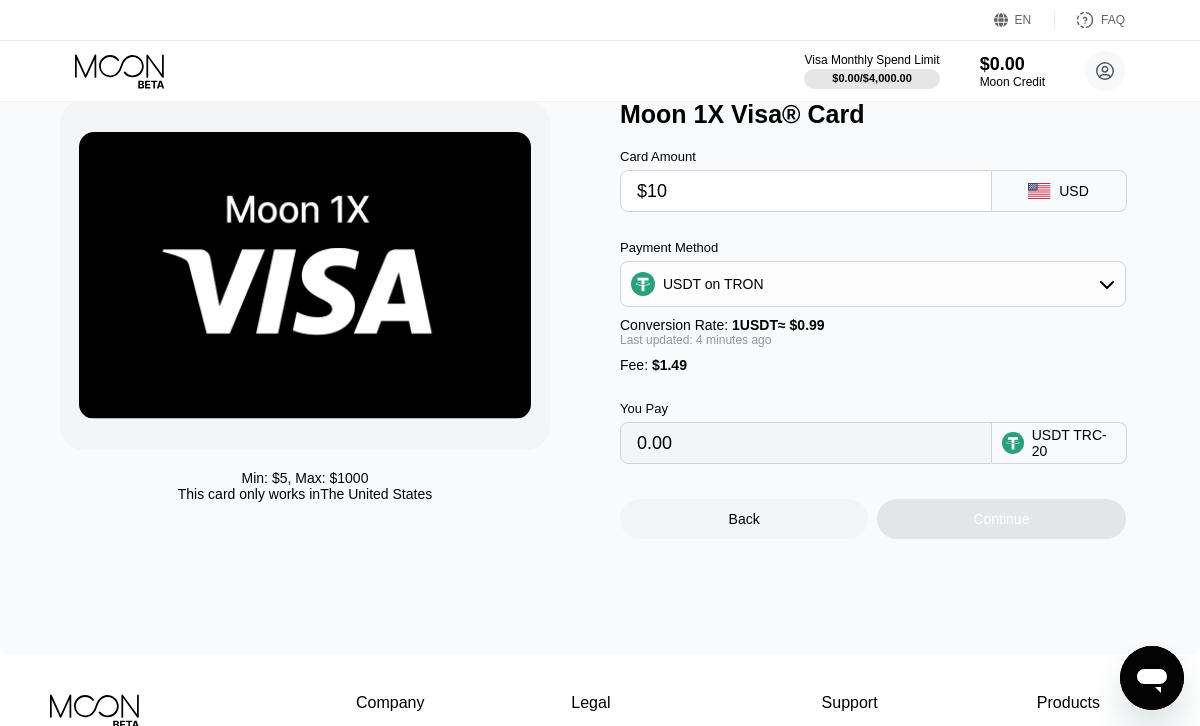 click on "$10" at bounding box center (806, 191) 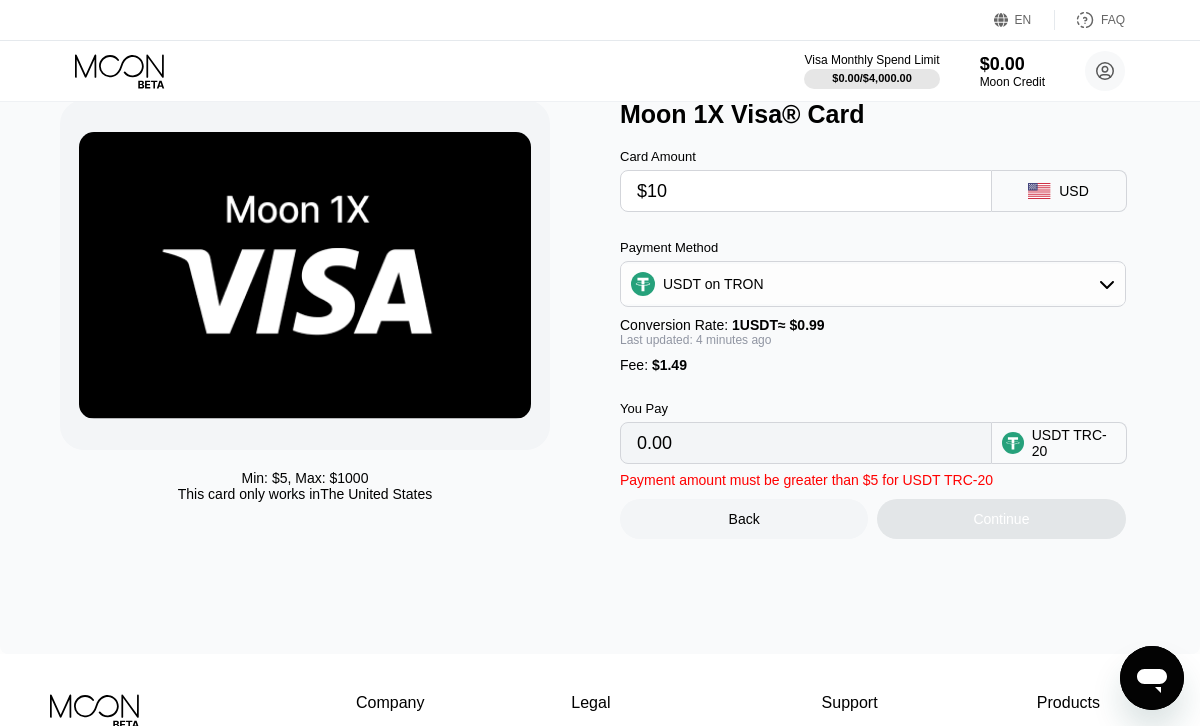 type on "$10" 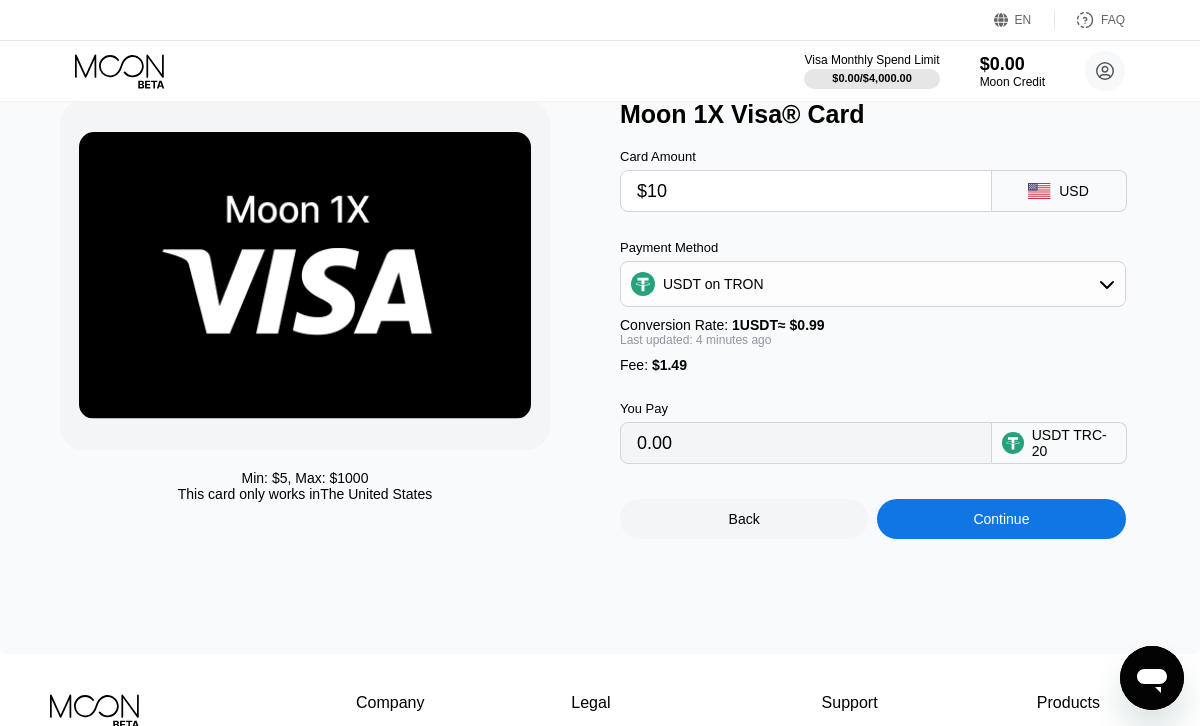 type on "11.61" 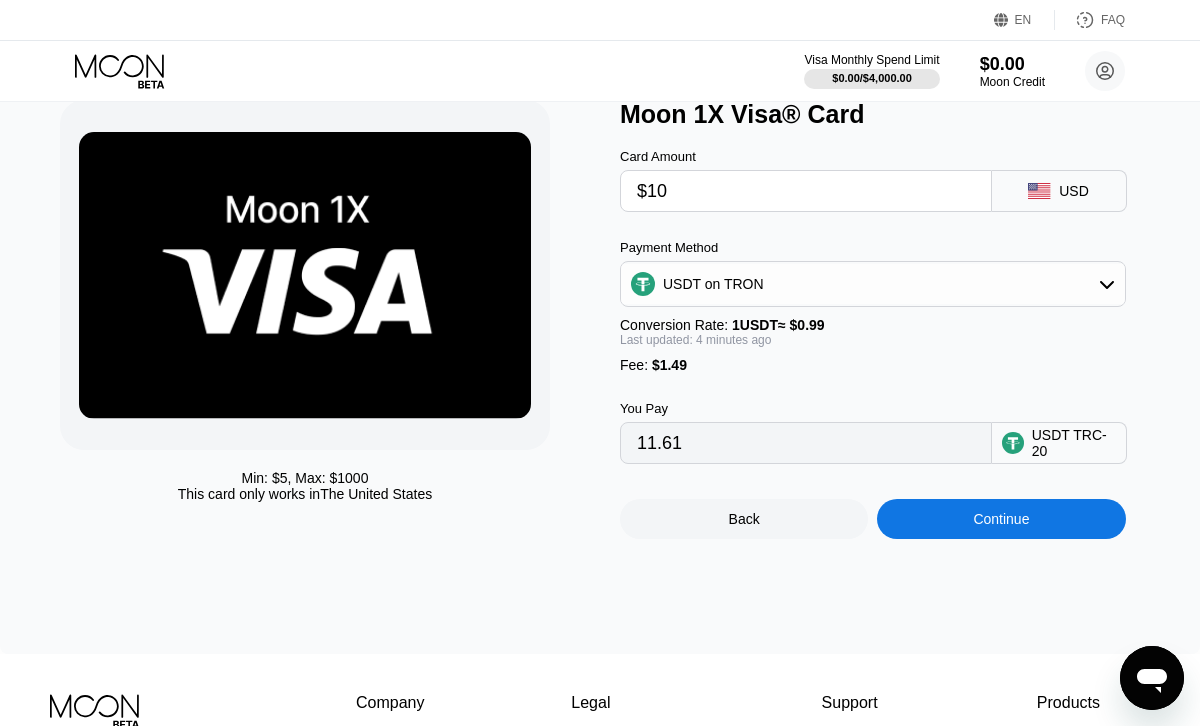 click on "Continue" at bounding box center [1001, 519] 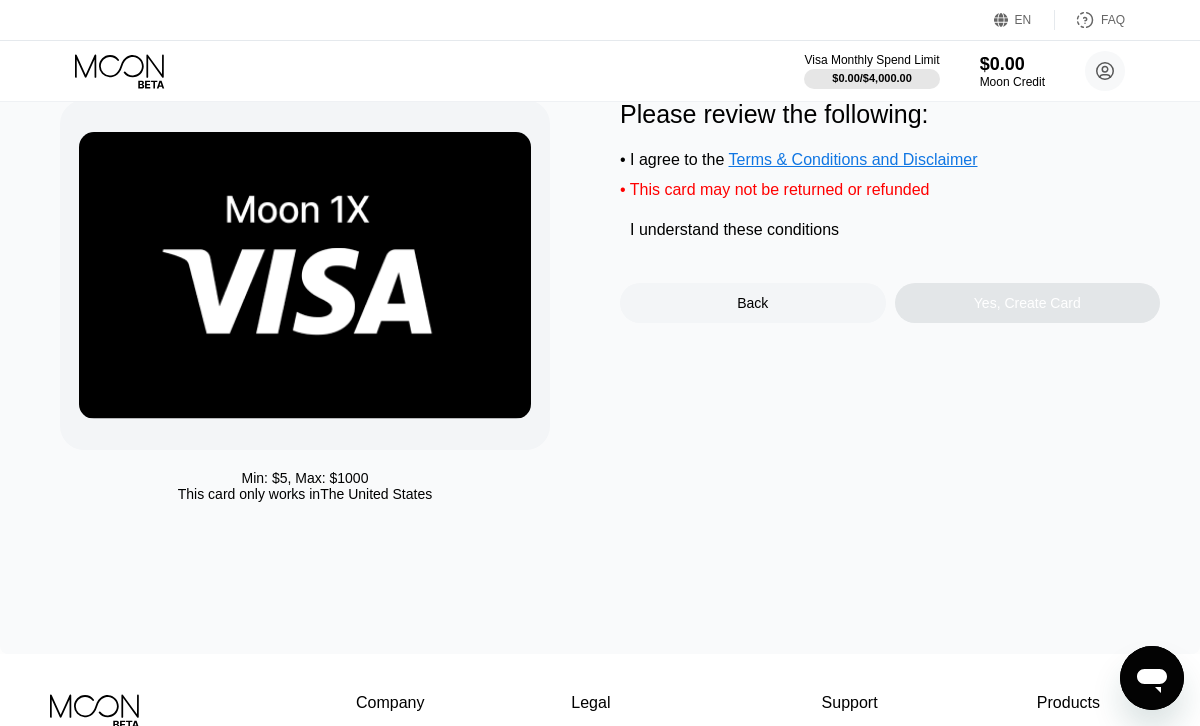 scroll, scrollTop: 0, scrollLeft: 0, axis: both 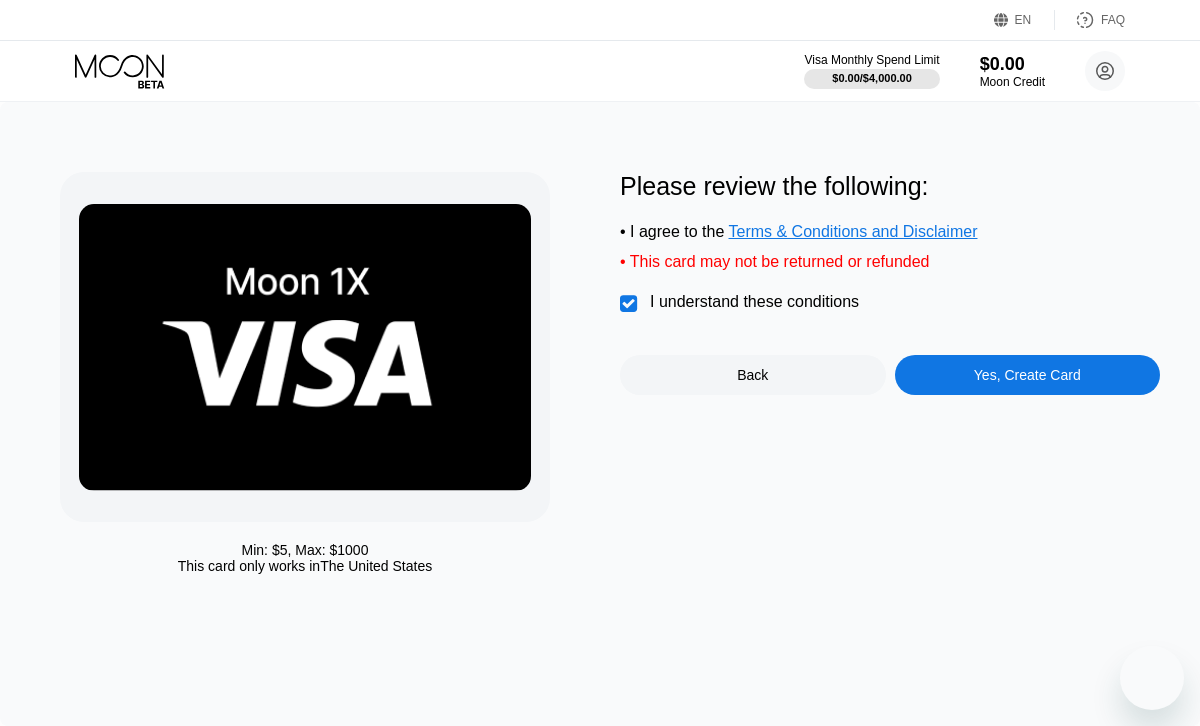 click on "Yes, Create Card" at bounding box center (1027, 375) 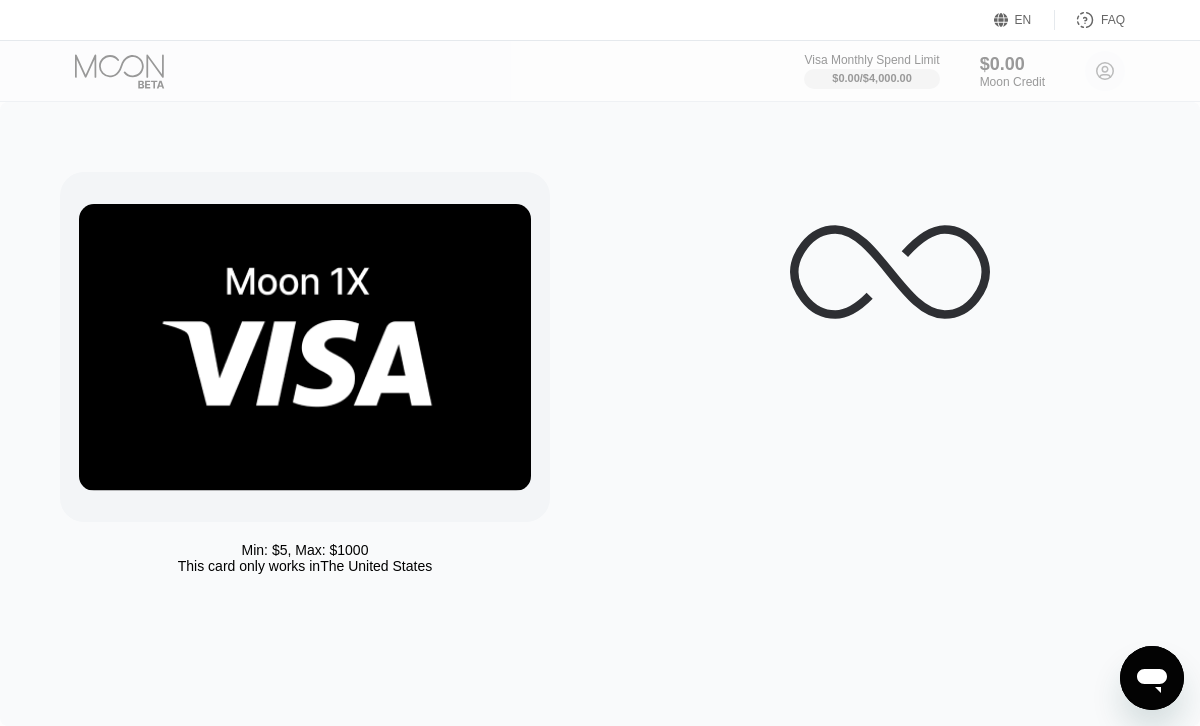 scroll, scrollTop: 0, scrollLeft: 0, axis: both 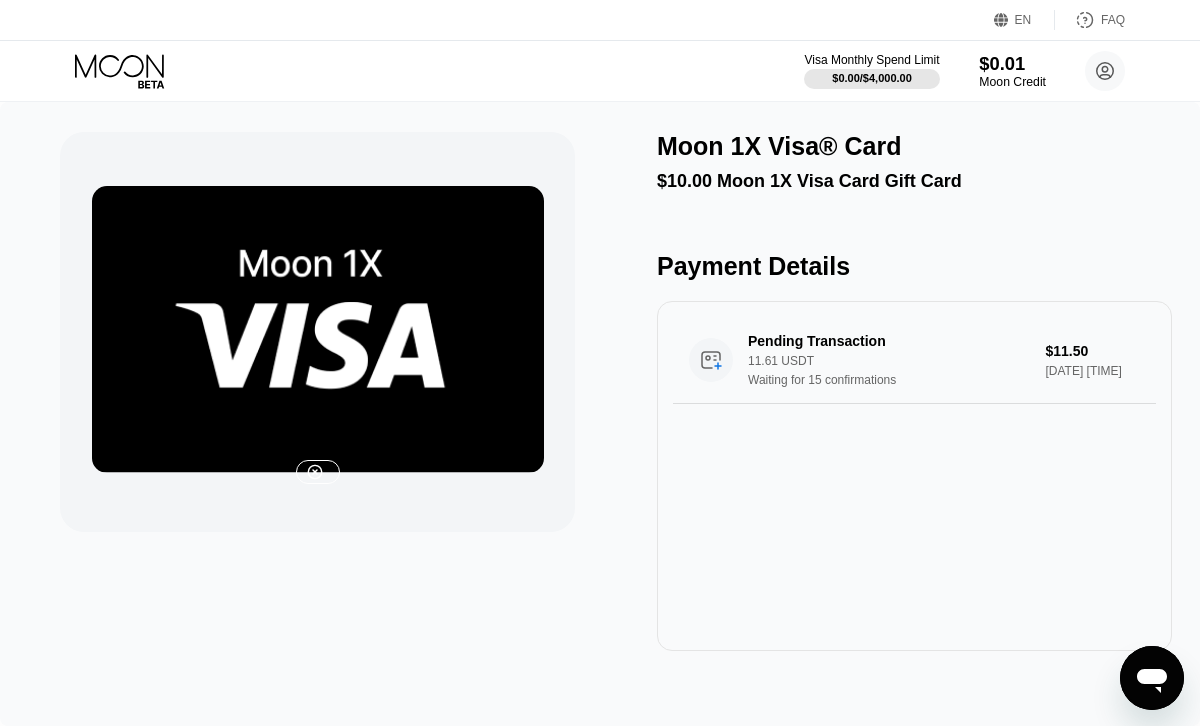 click at bounding box center [318, 329] 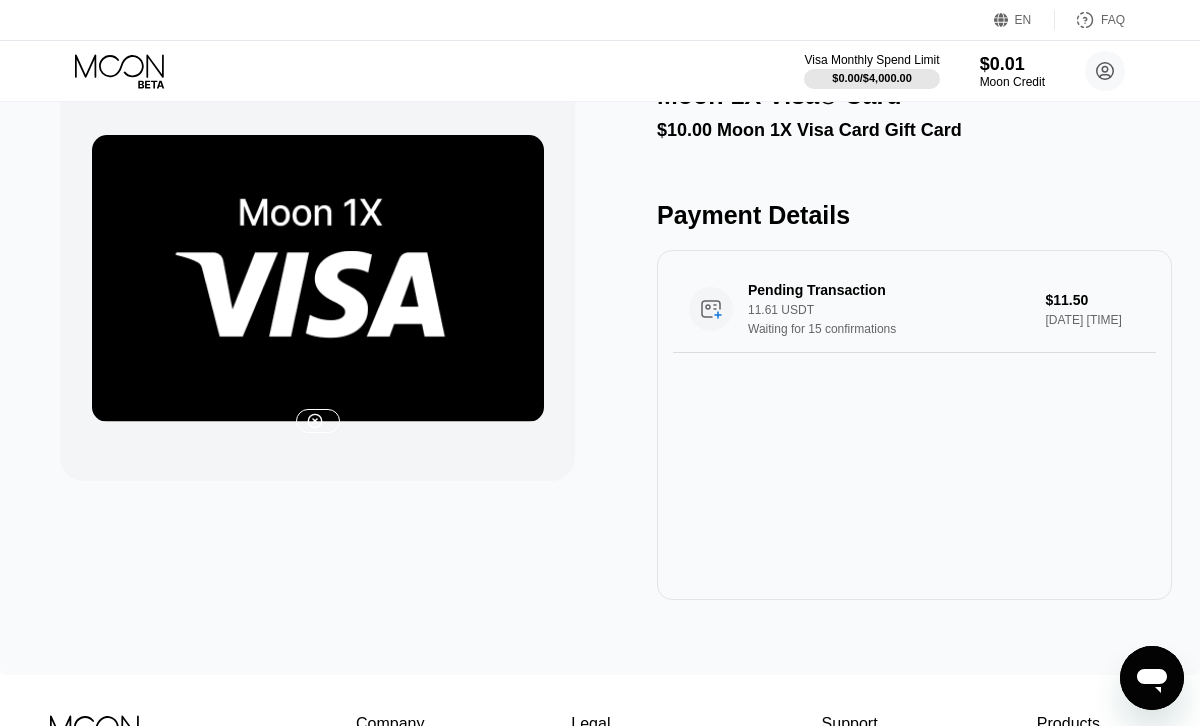 scroll, scrollTop: 0, scrollLeft: 0, axis: both 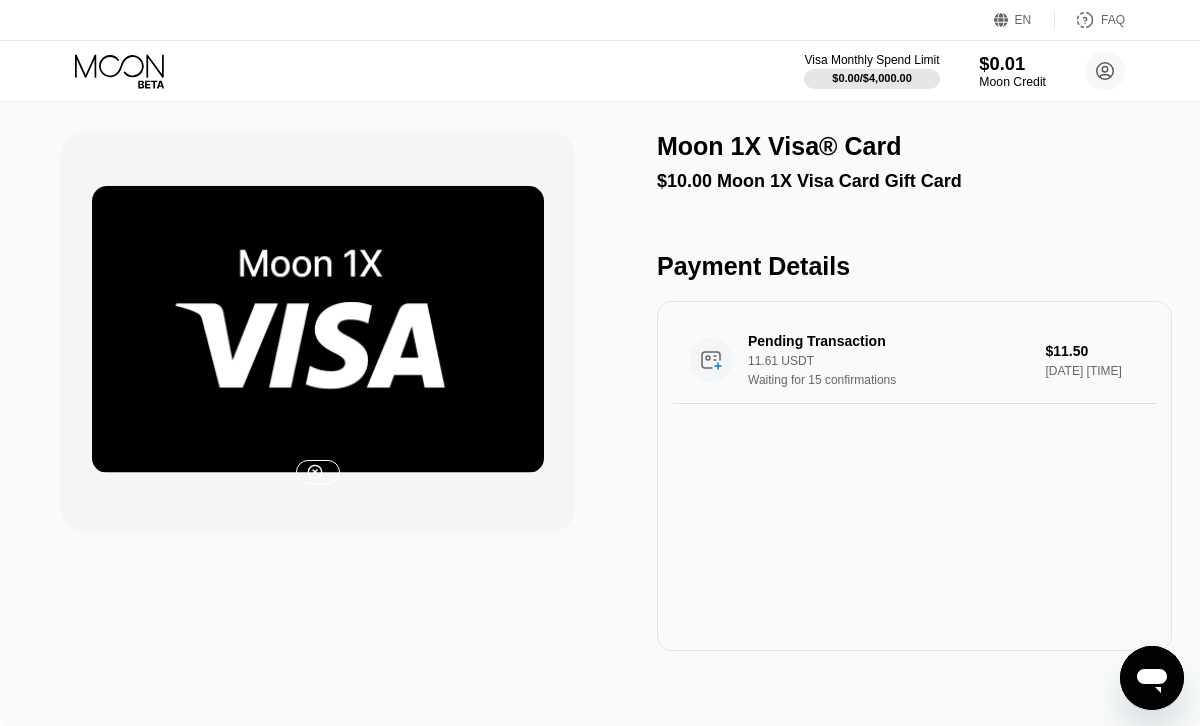 click on "Moon Credit" at bounding box center (1012, 82) 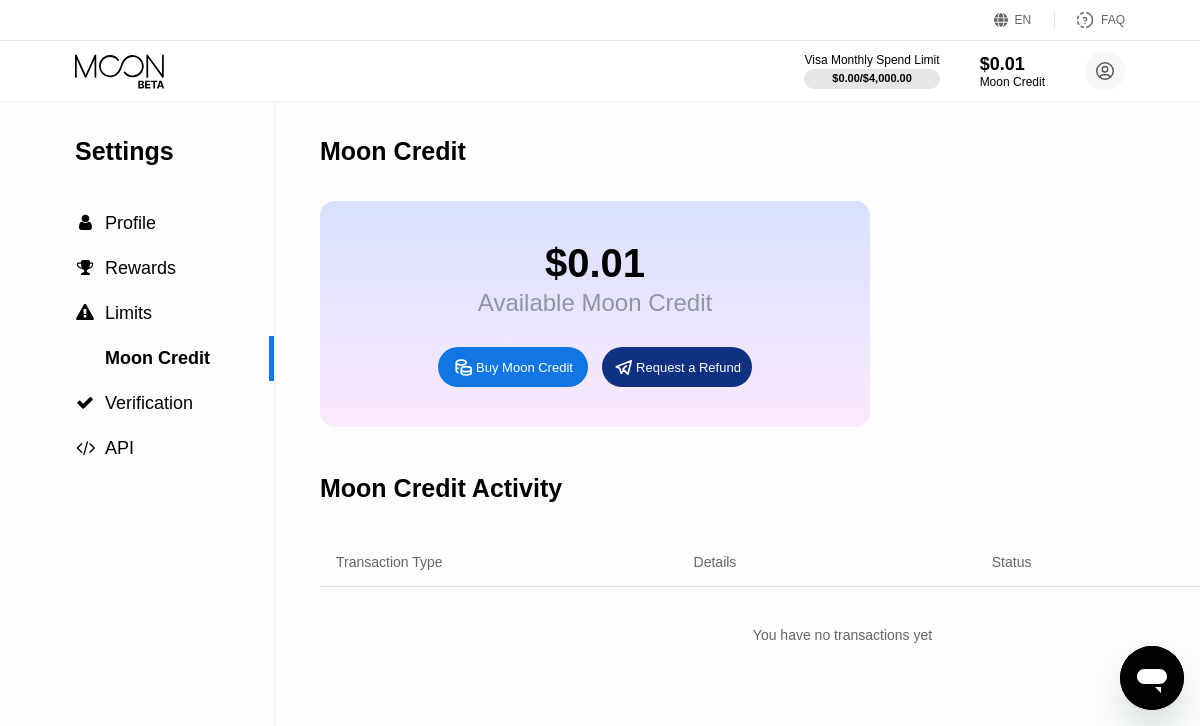 scroll, scrollTop: 16, scrollLeft: 0, axis: vertical 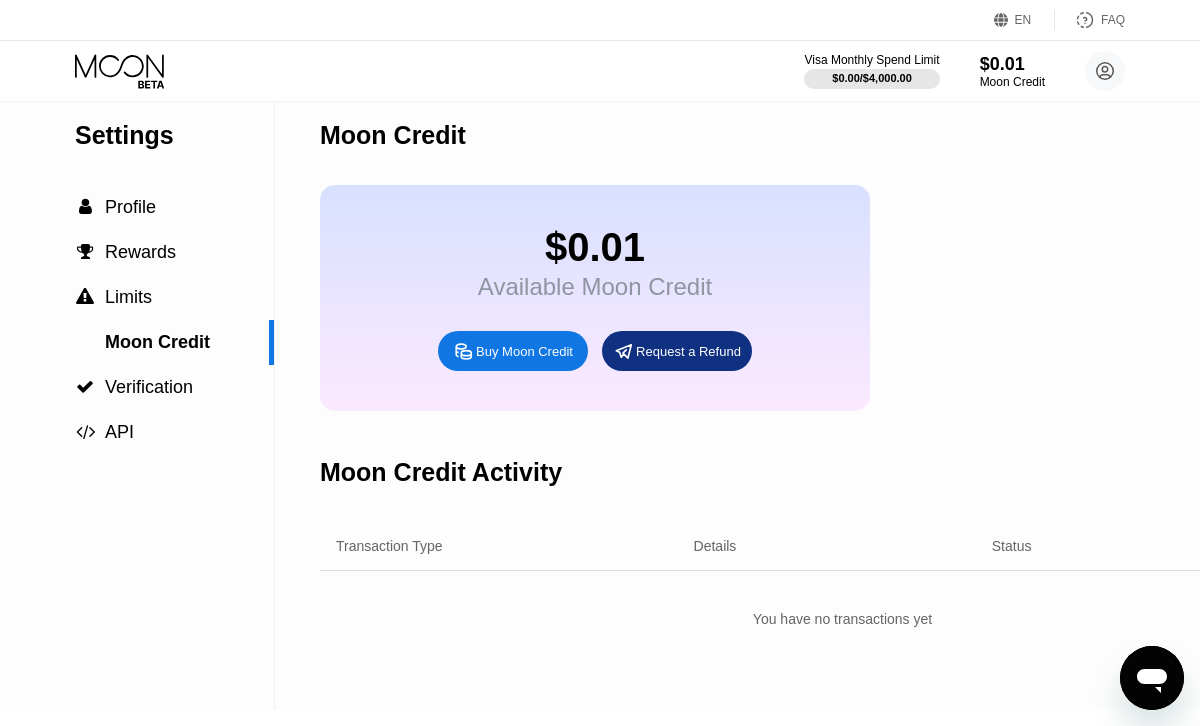 click 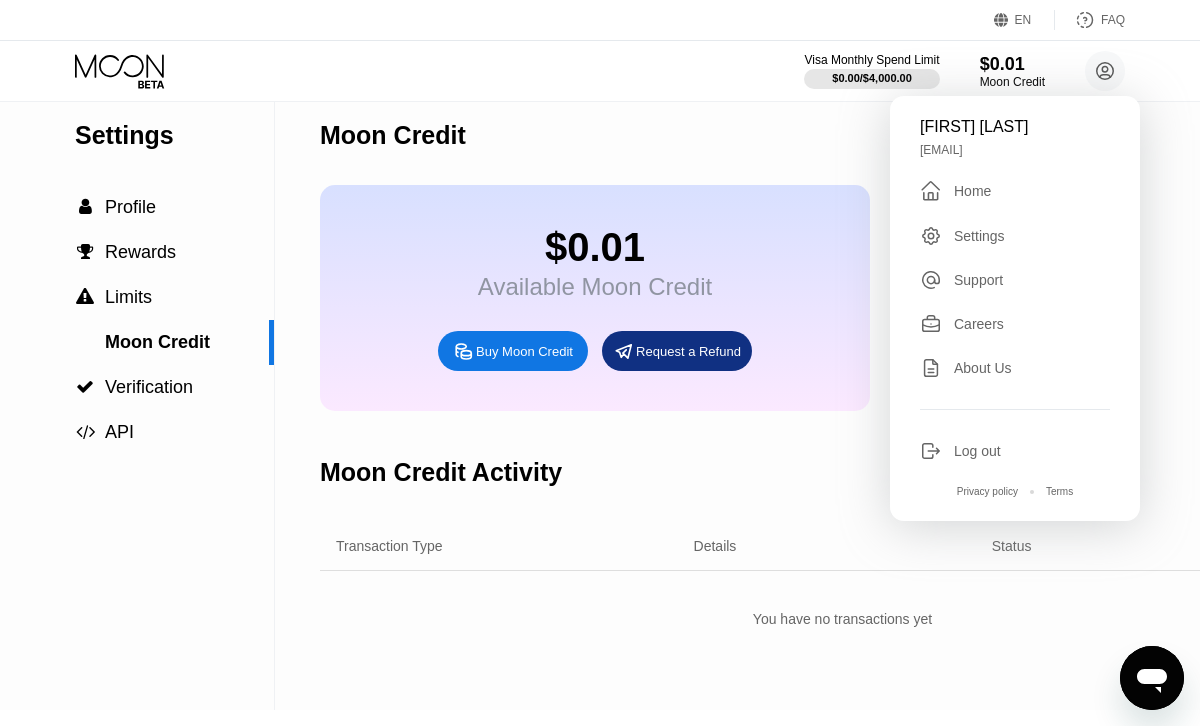 click 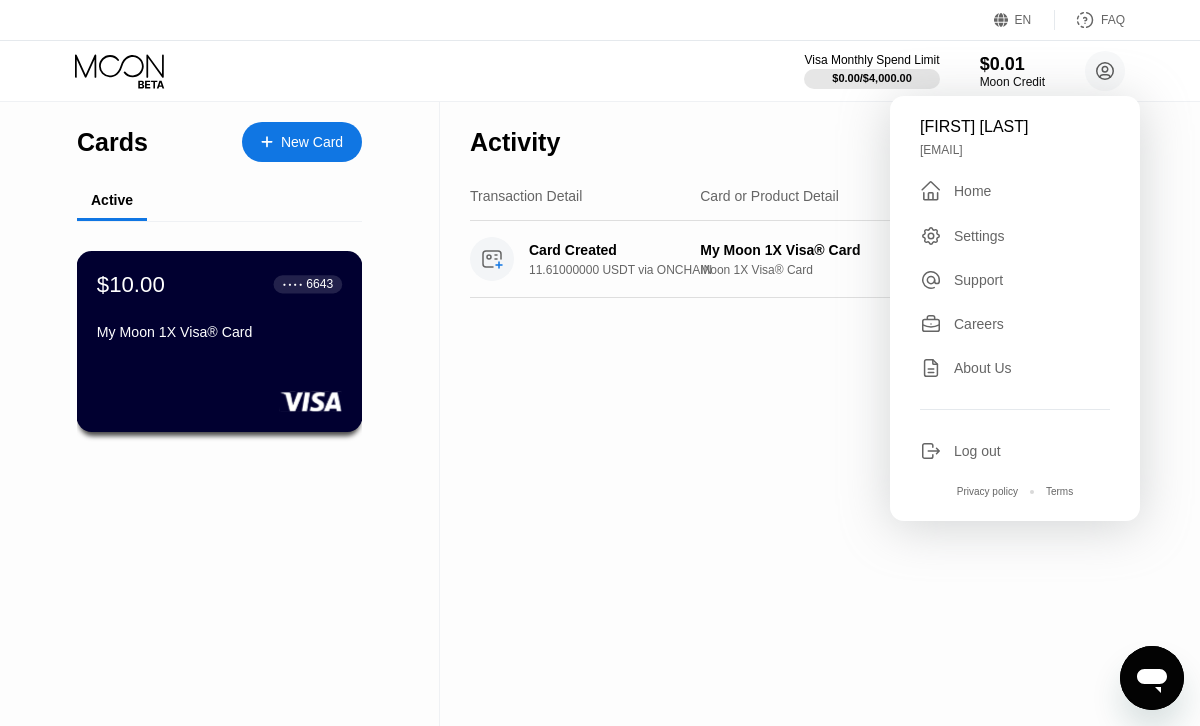 click on "6643" at bounding box center (319, 284) 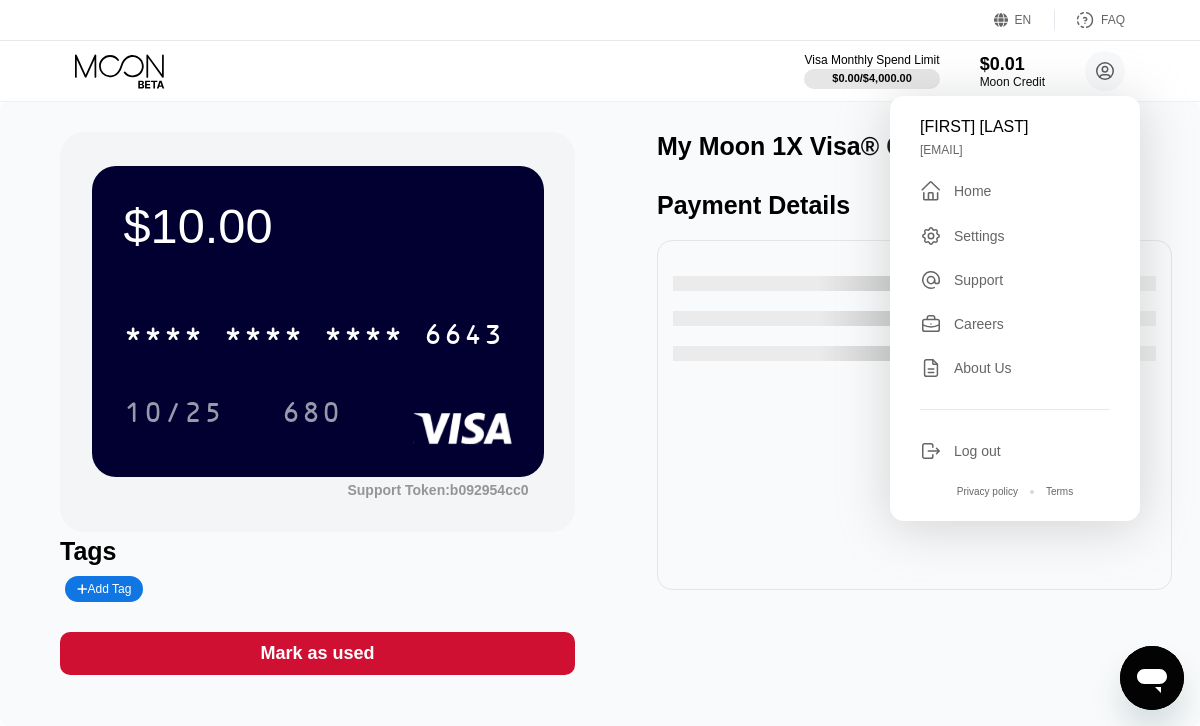 click on "* * * *" at bounding box center (364, 337) 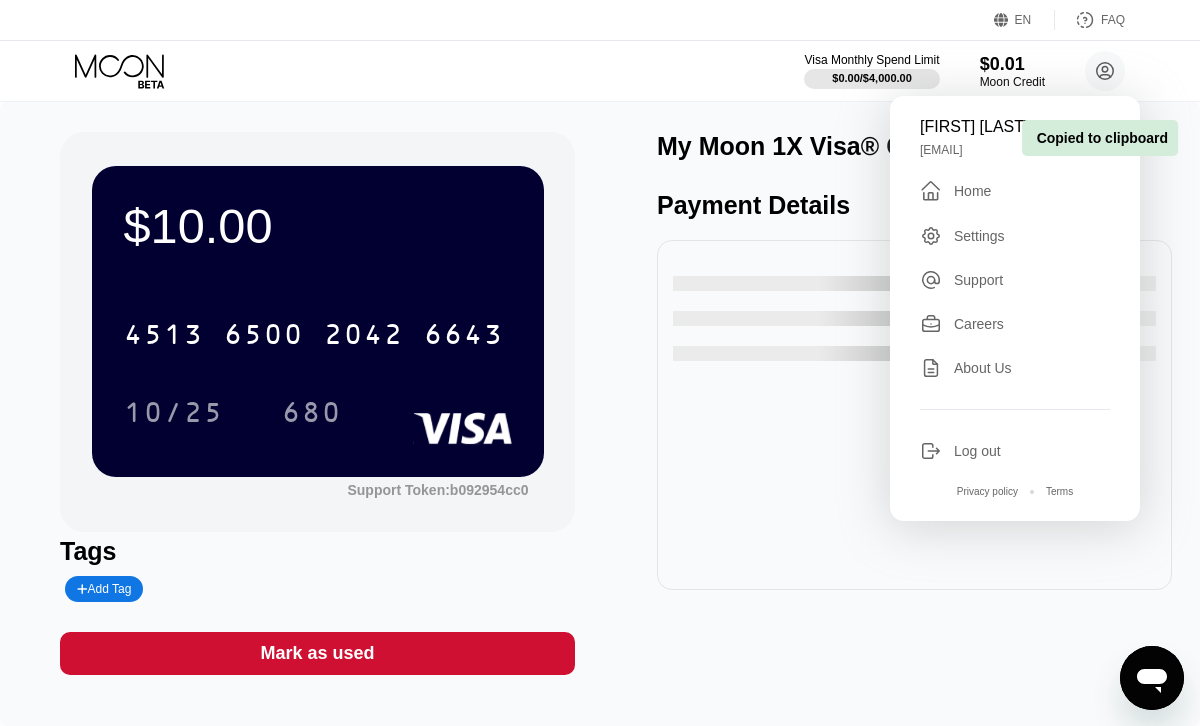scroll, scrollTop: 93, scrollLeft: 0, axis: vertical 